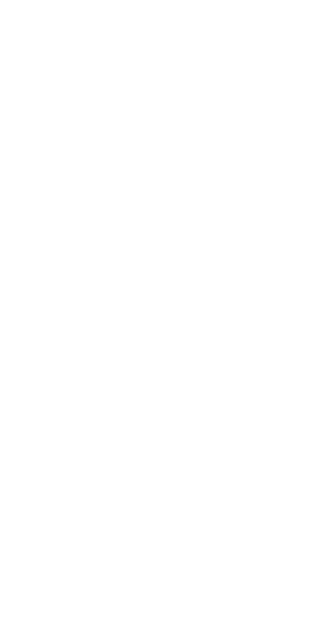 scroll, scrollTop: 0, scrollLeft: 0, axis: both 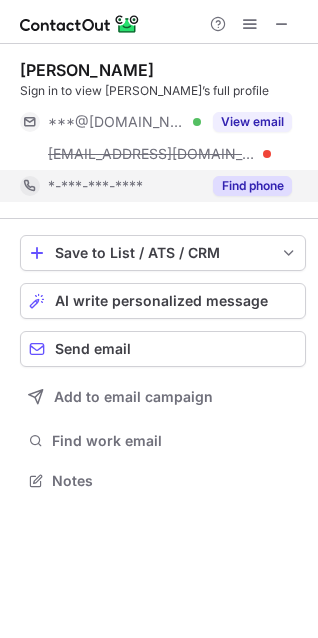 click on "Find phone" at bounding box center (252, 186) 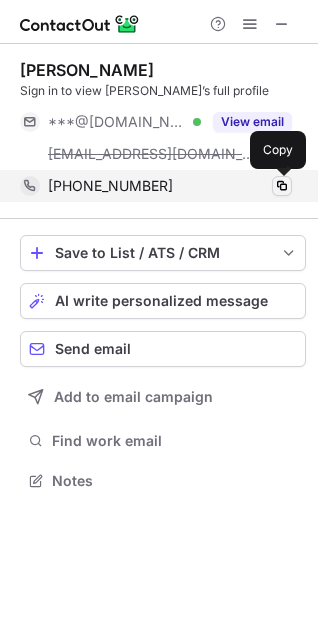 click at bounding box center [282, 186] 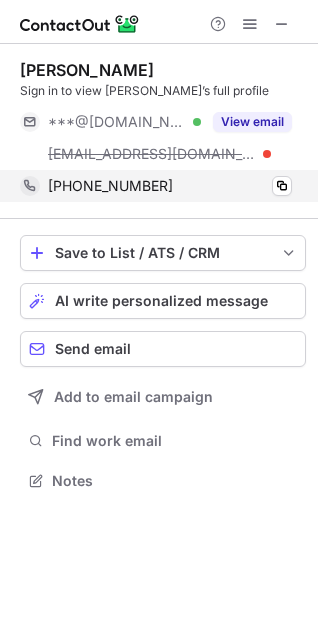 type 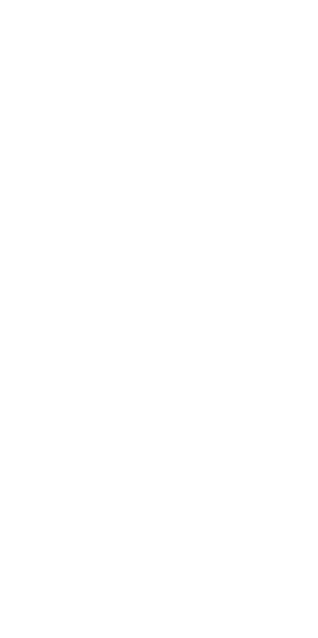 scroll, scrollTop: 0, scrollLeft: 0, axis: both 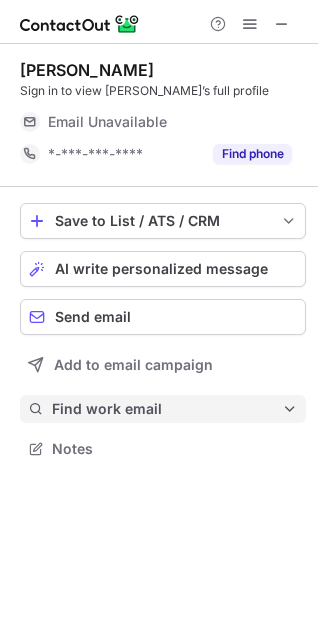 click on "Find work email" at bounding box center (167, 409) 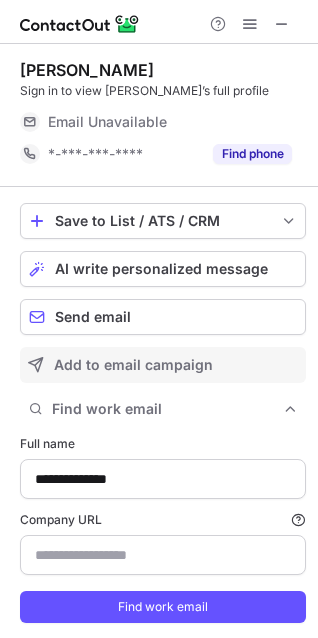 scroll, scrollTop: 10, scrollLeft: 10, axis: both 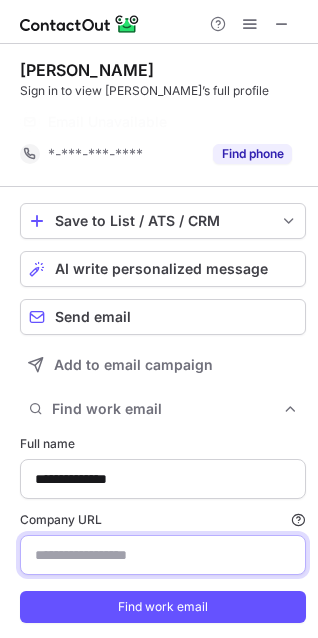 click on "**********" at bounding box center [163, 529] 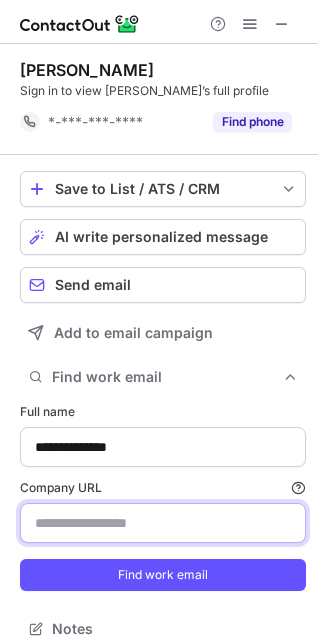 scroll, scrollTop: 615, scrollLeft: 304, axis: both 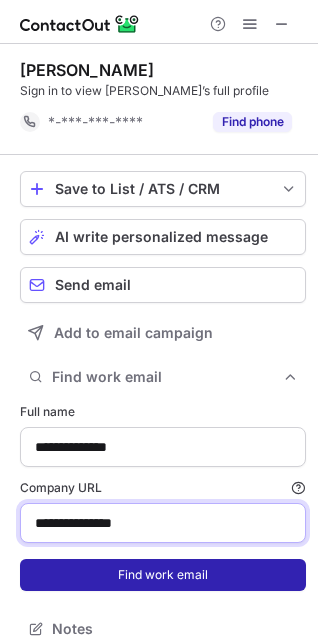 type on "**********" 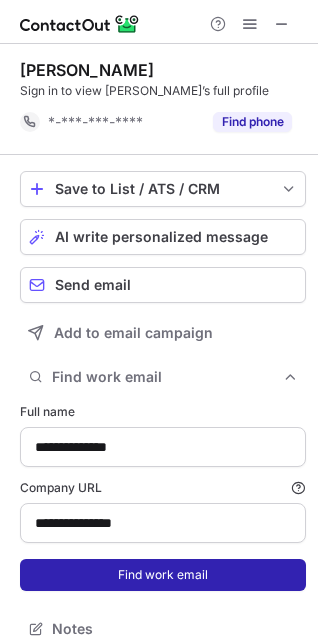 click on "Find work email" at bounding box center [163, 575] 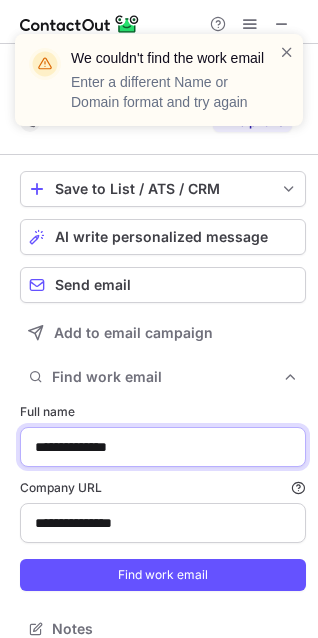 click on "**********" at bounding box center [163, 447] 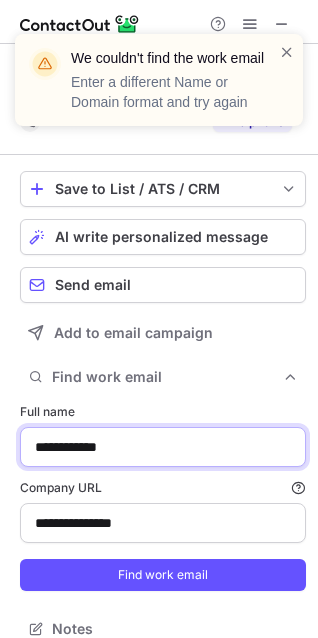 click on "Find work email" at bounding box center (163, 575) 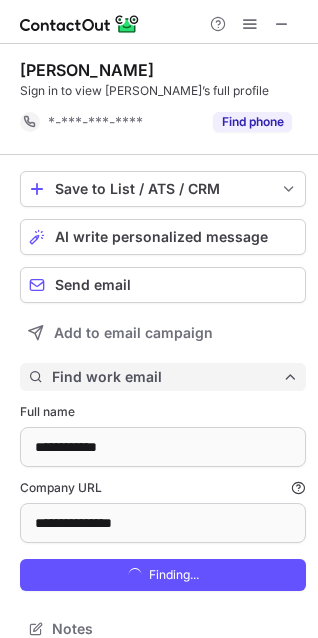 click on "Find work email" at bounding box center [163, 377] 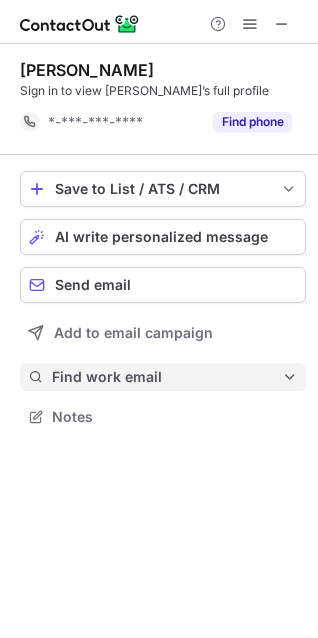 type 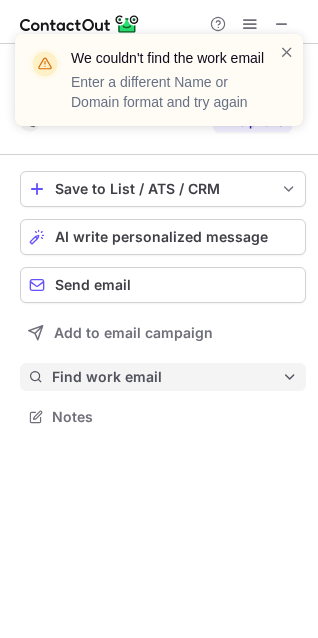 click on "Find work email" at bounding box center [167, 377] 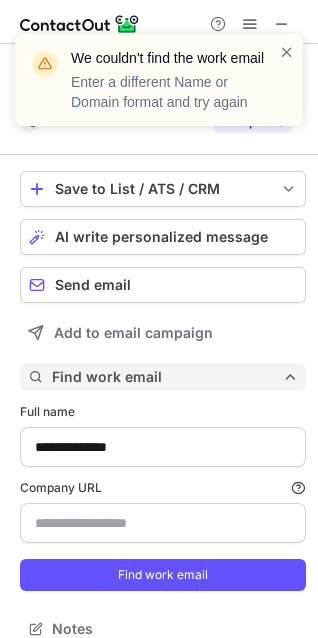 scroll, scrollTop: 10, scrollLeft: 10, axis: both 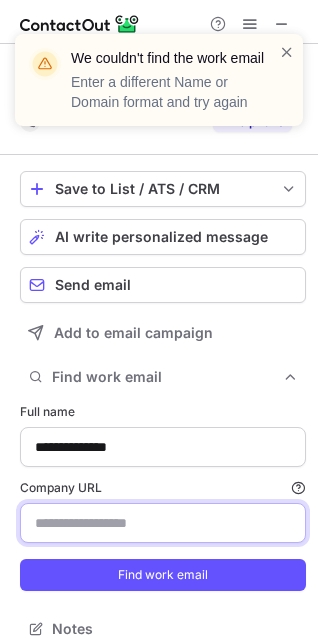 click on "Company URL Finding work email will consume 1 credit if a match is found." at bounding box center (163, 523) 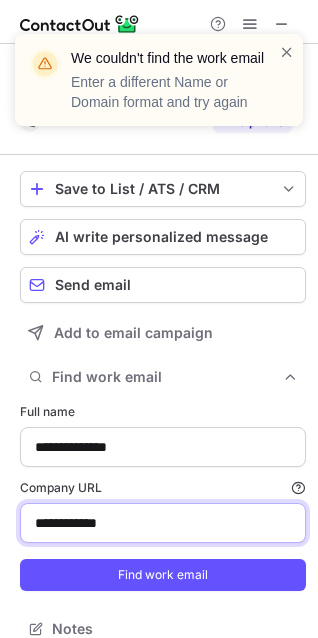 type on "**********" 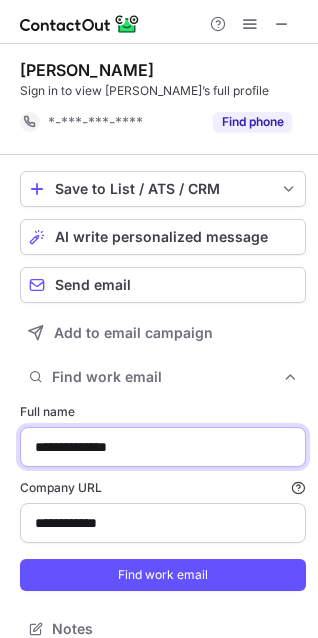 drag, startPoint x: 96, startPoint y: 443, endPoint x: -219, endPoint y: 480, distance: 317.16556 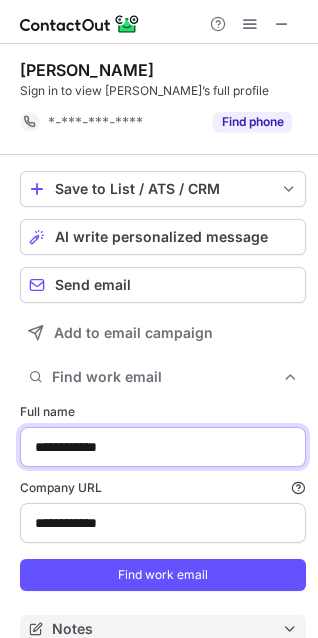 type on "**********" 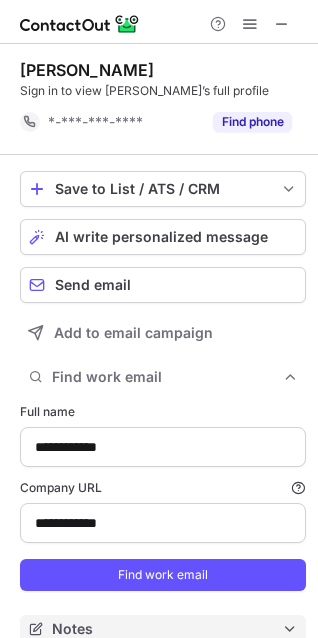 click on "Notes" at bounding box center (167, 629) 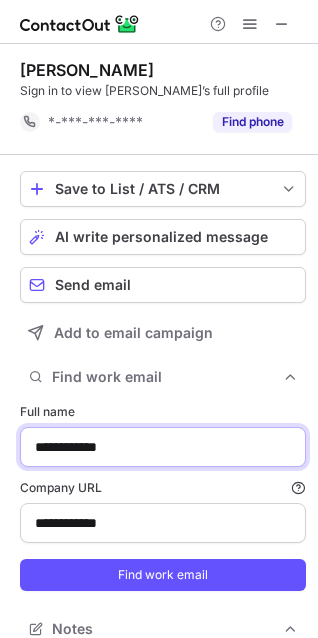 click on "**********" at bounding box center [163, 447] 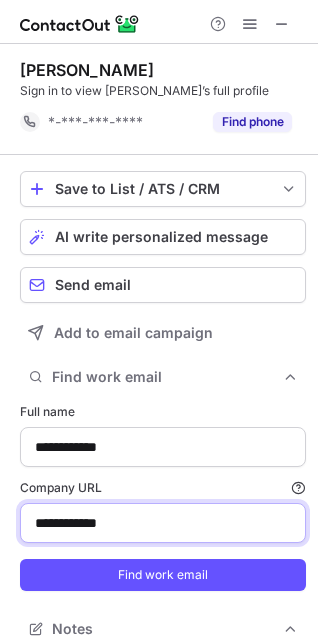 drag, startPoint x: 153, startPoint y: 516, endPoint x: -229, endPoint y: 558, distance: 384.30197 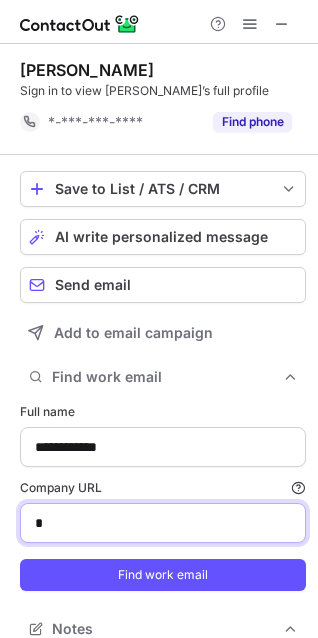 type 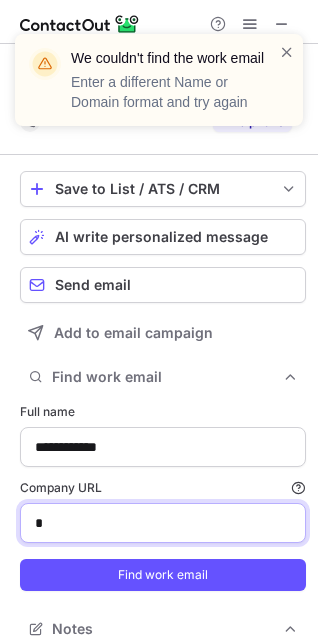 click on "Company URL Finding work email will consume 1 credit if a match is found." at bounding box center [163, 523] 